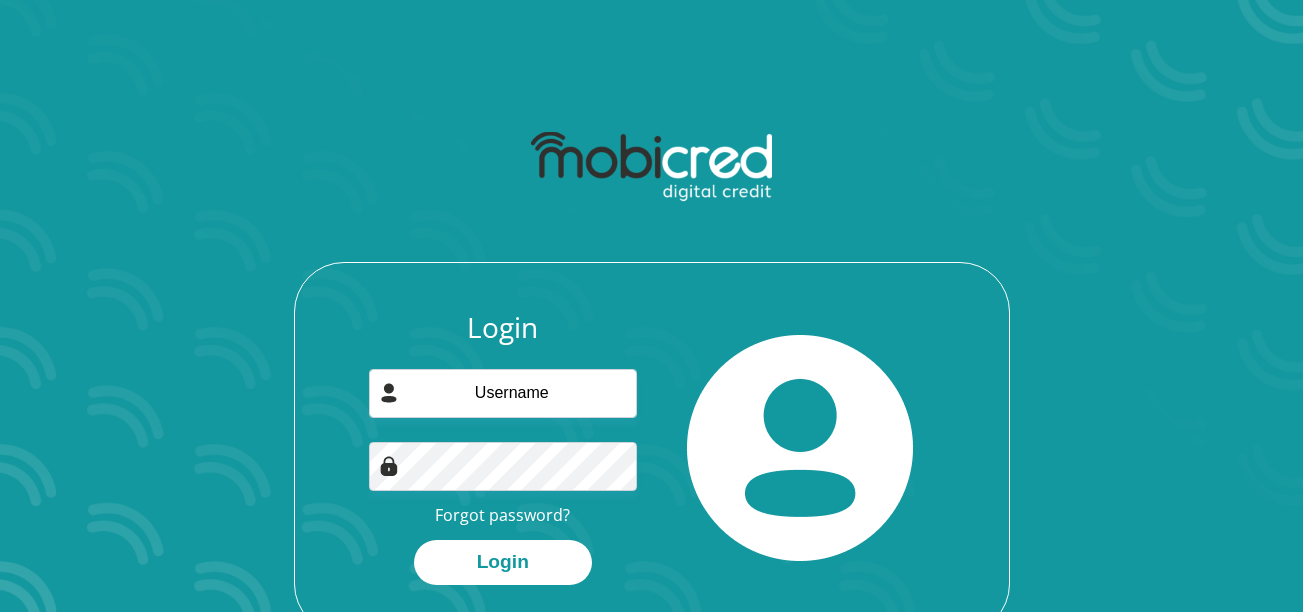 scroll, scrollTop: 0, scrollLeft: 0, axis: both 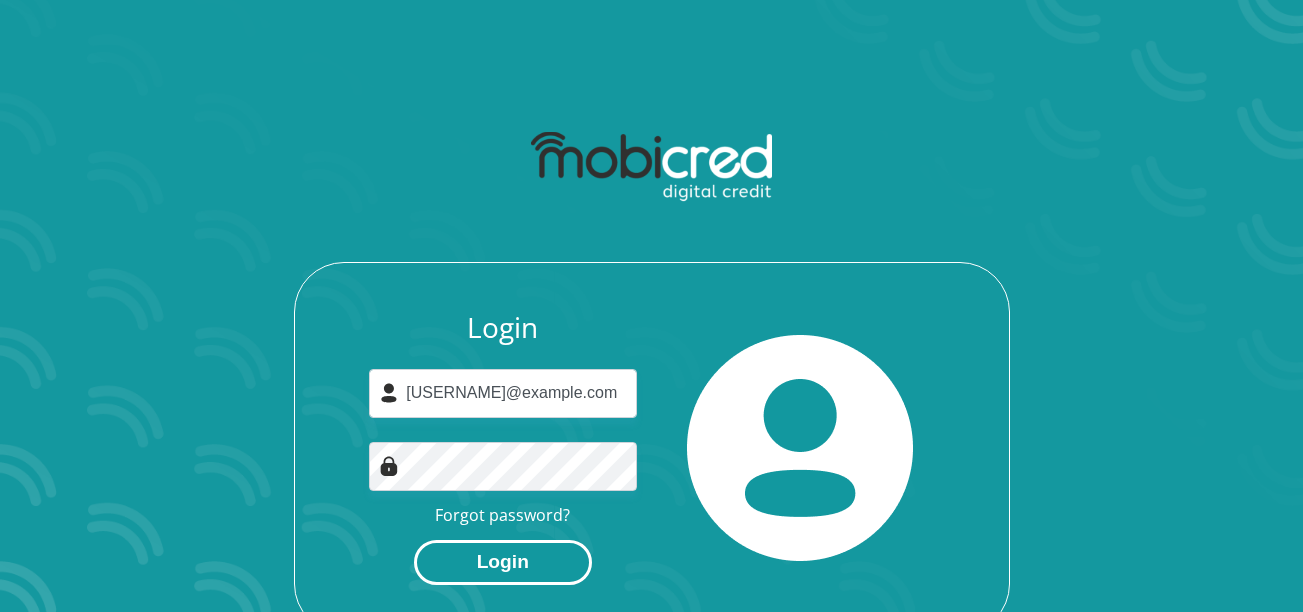 click on "Login" at bounding box center (503, 562) 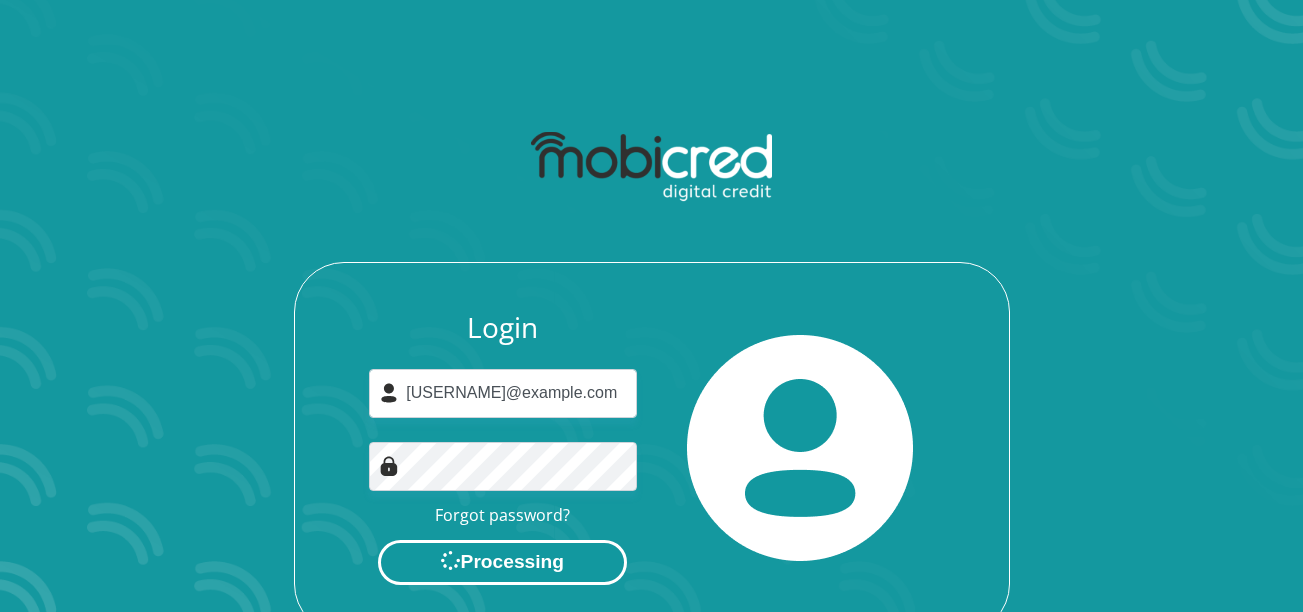 scroll, scrollTop: 0, scrollLeft: 0, axis: both 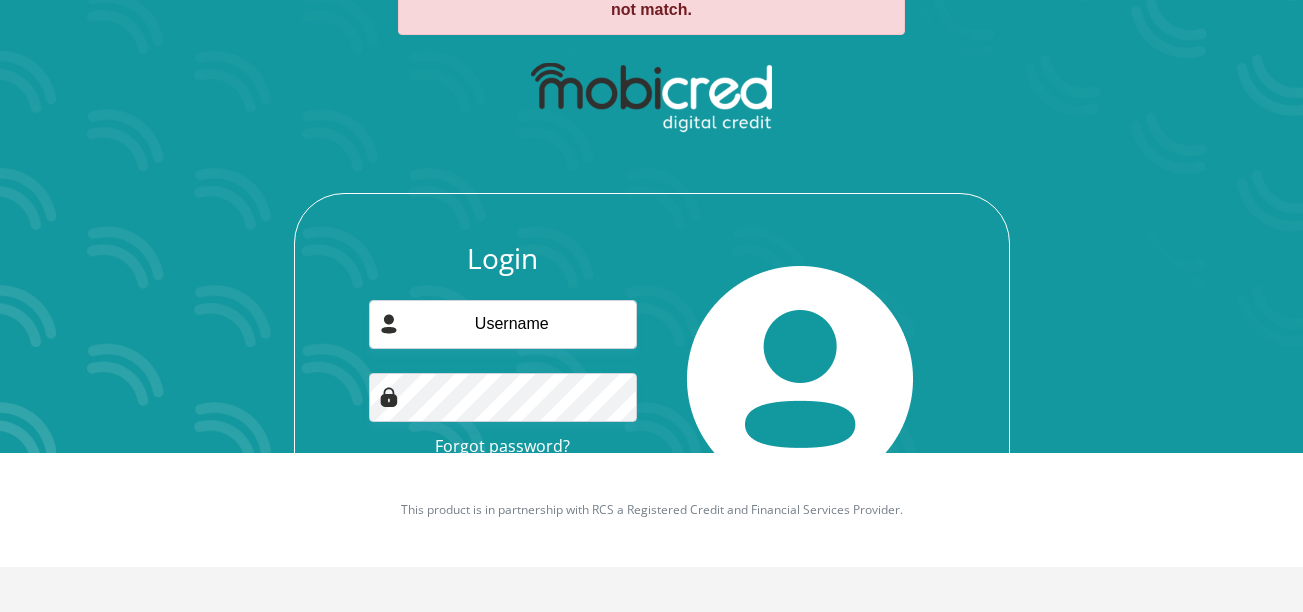 click on "Forgot password?" at bounding box center (502, 446) 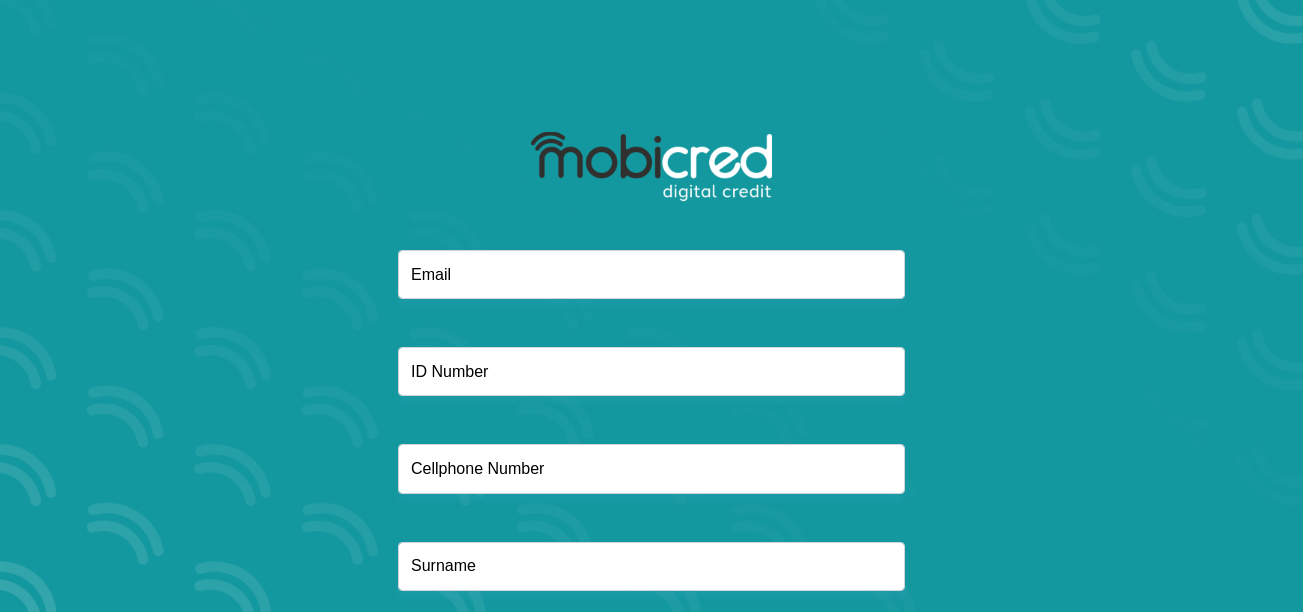 scroll, scrollTop: 0, scrollLeft: 0, axis: both 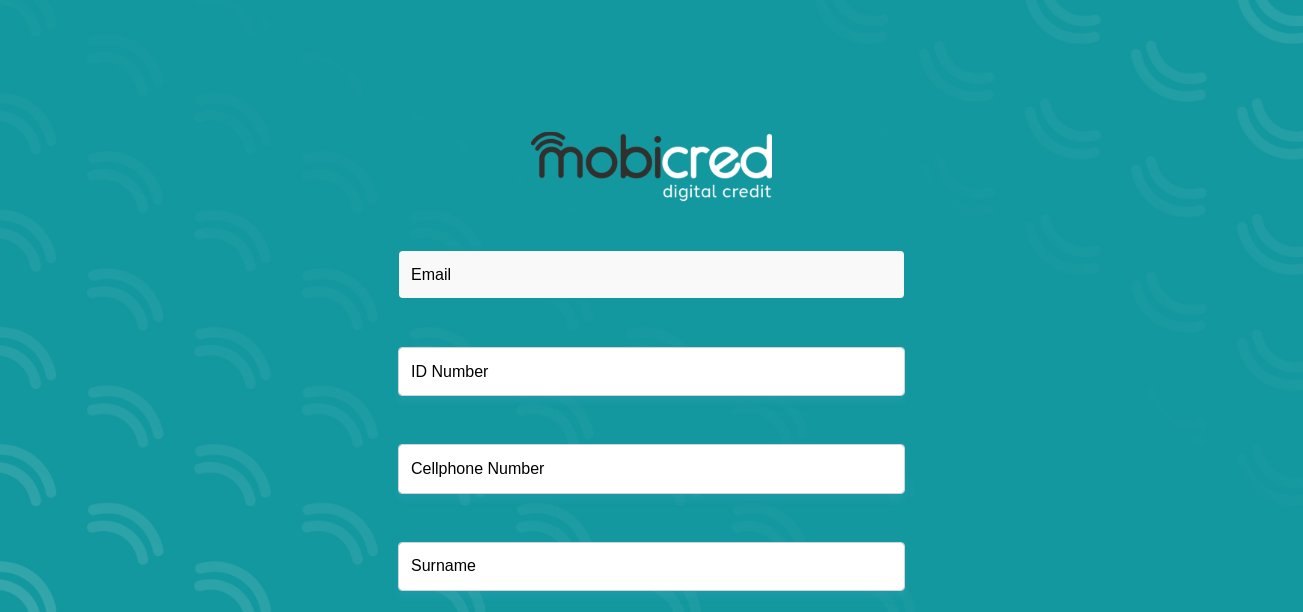 click at bounding box center (651, 274) 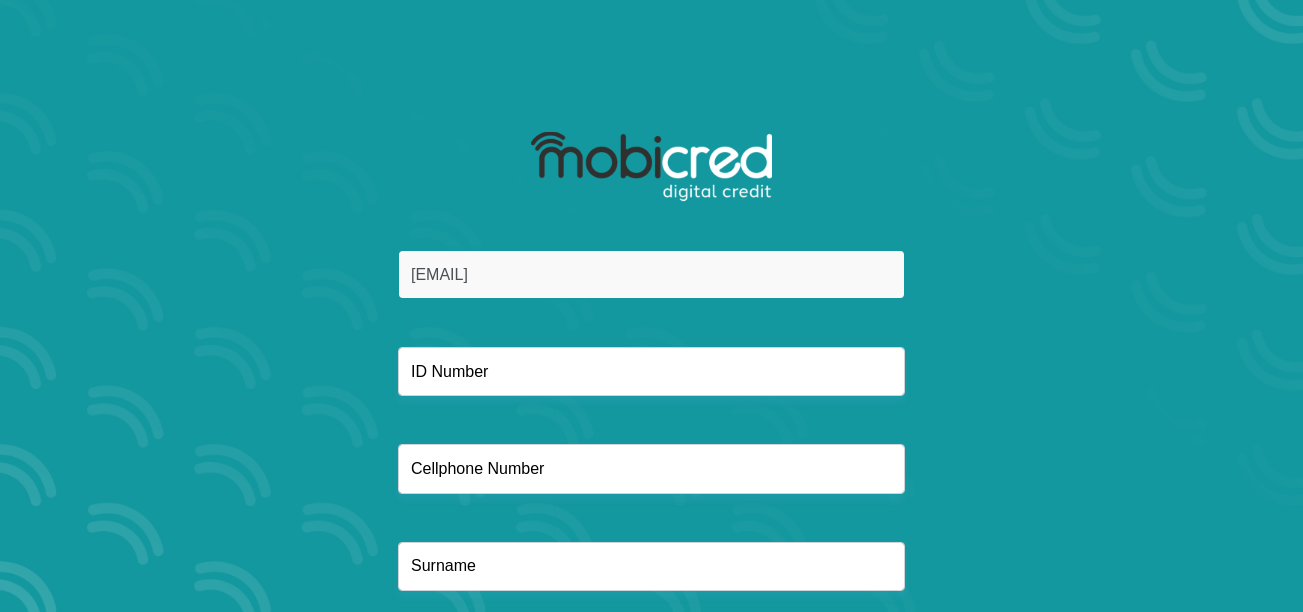 type on "marvinhaddon@gmail.com" 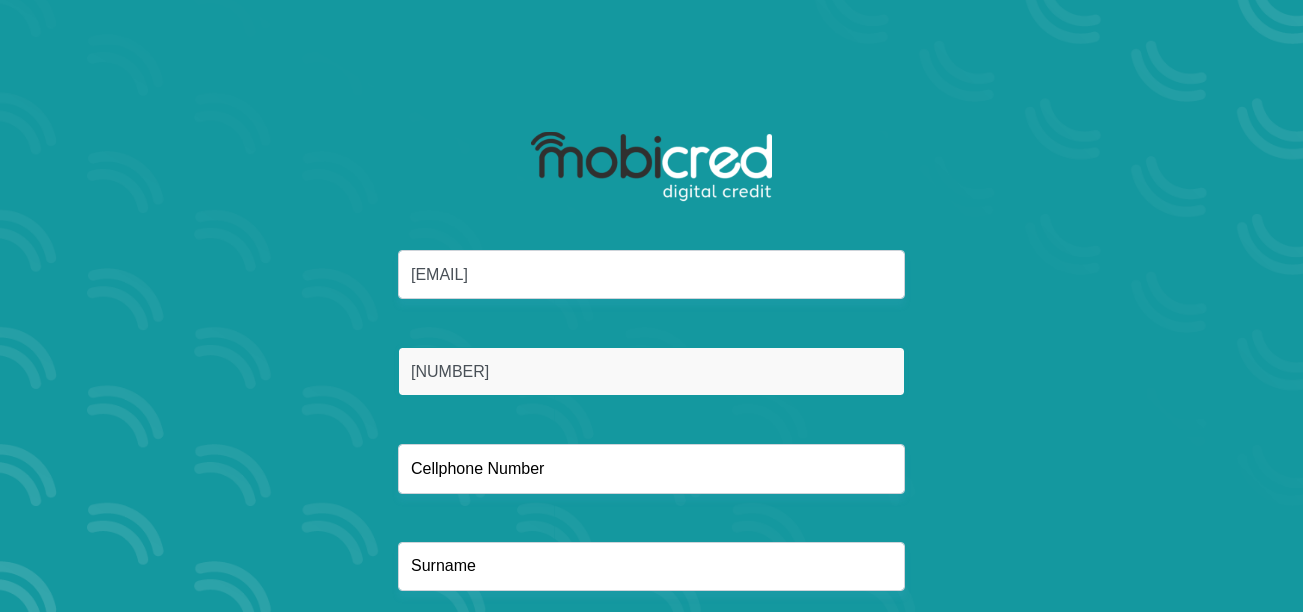 type on "8204275248086" 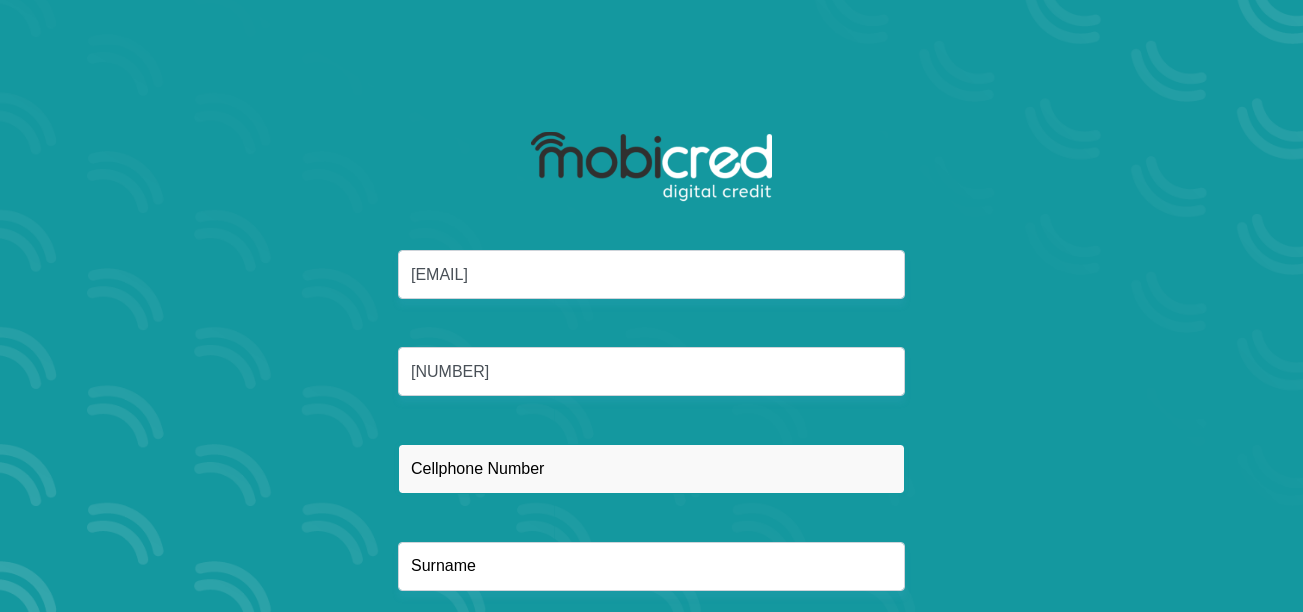 click at bounding box center [651, 468] 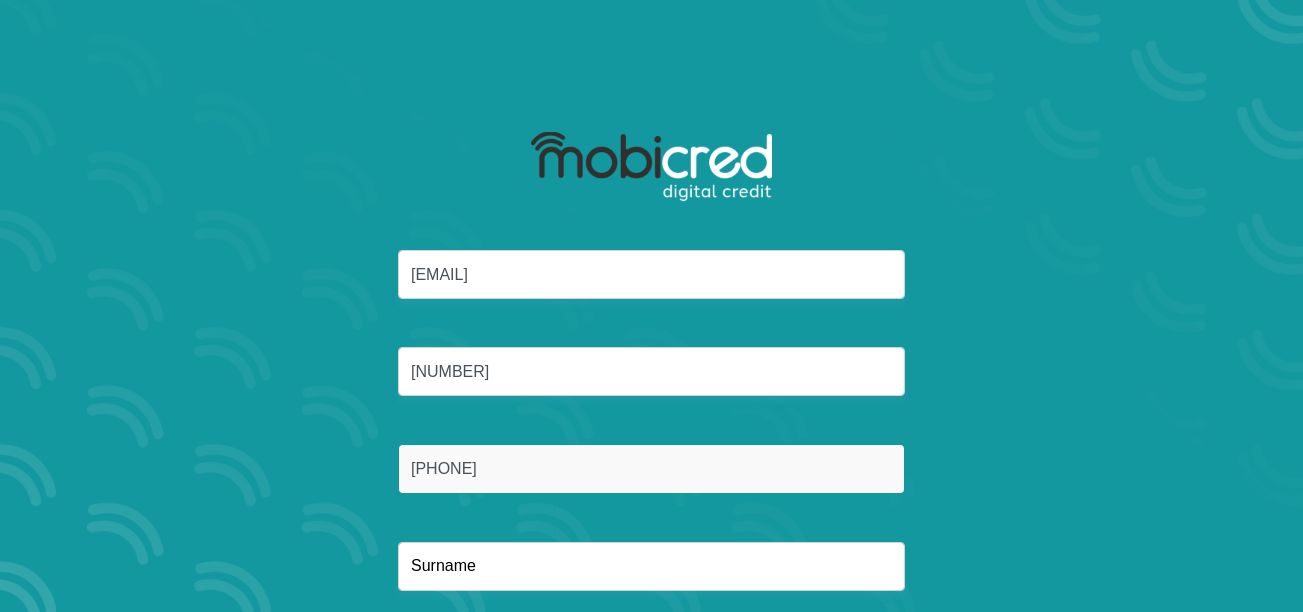 type on "0746621948" 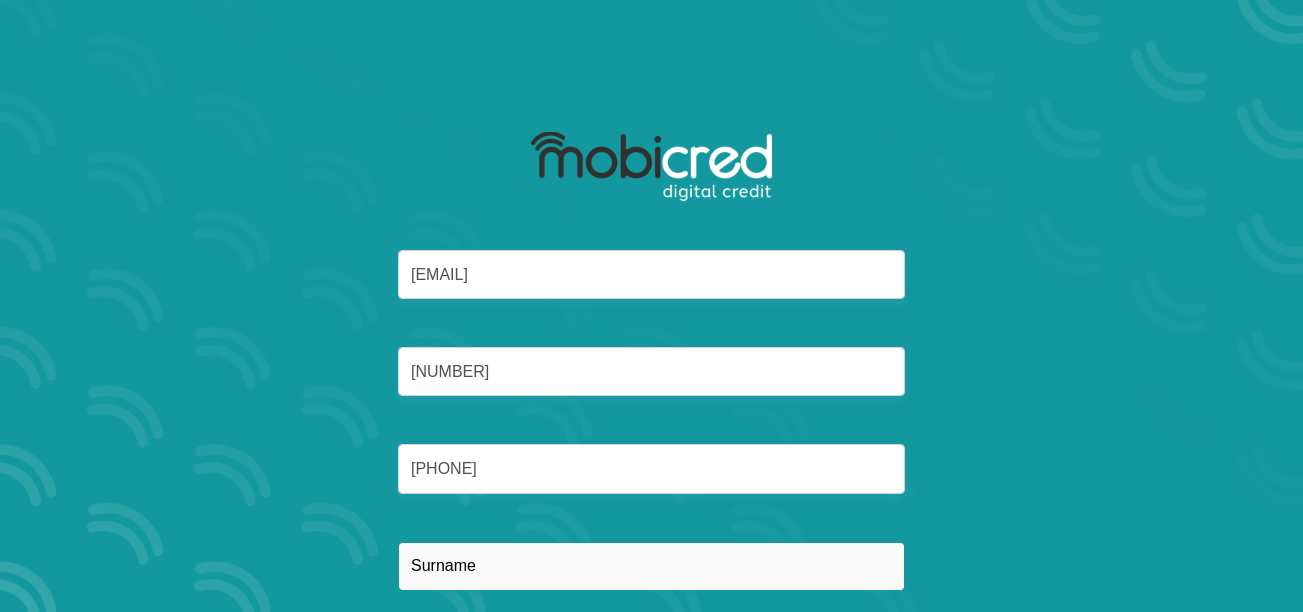 click at bounding box center (651, 566) 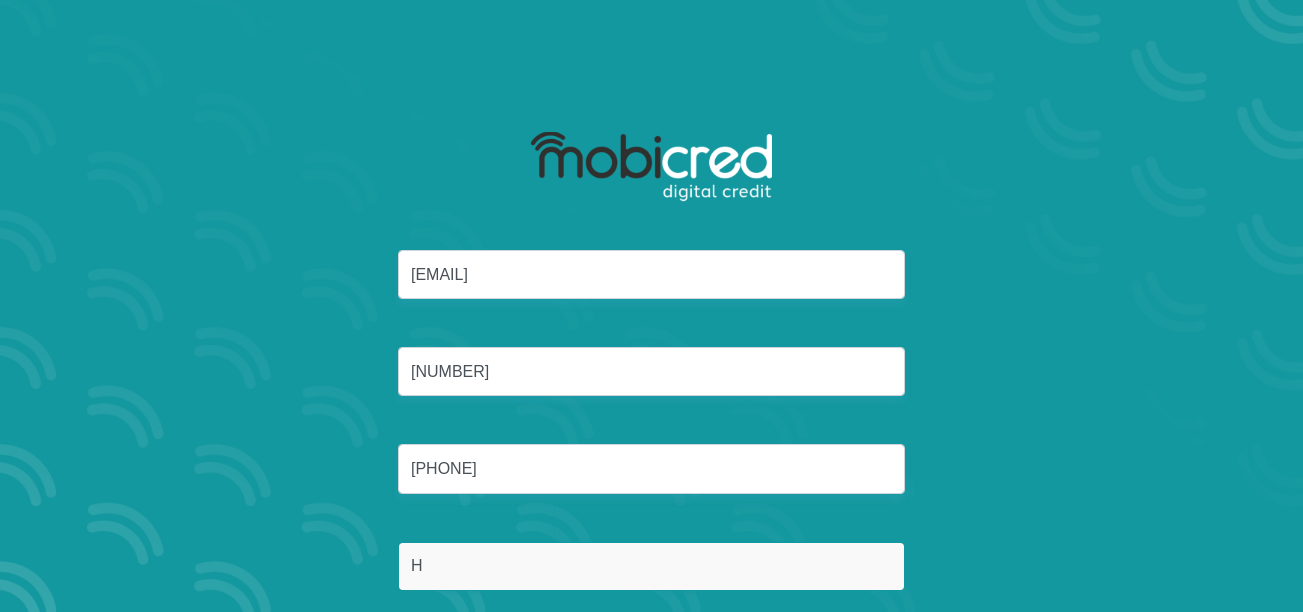 click on "H" at bounding box center (651, 566) 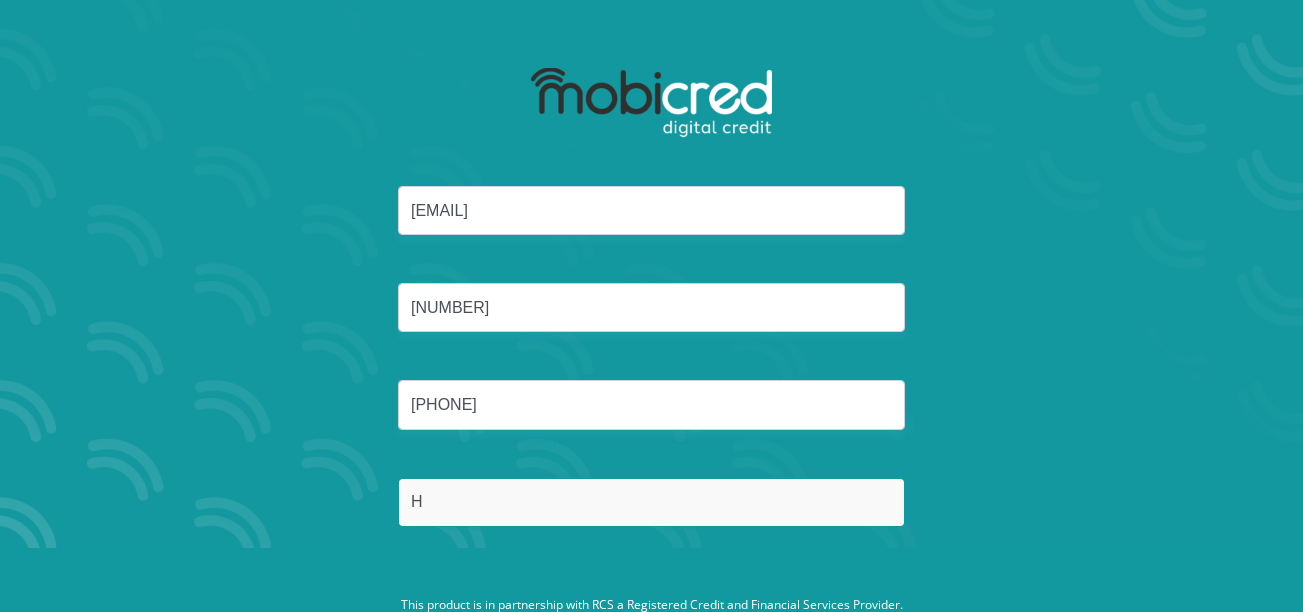 scroll, scrollTop: 120, scrollLeft: 0, axis: vertical 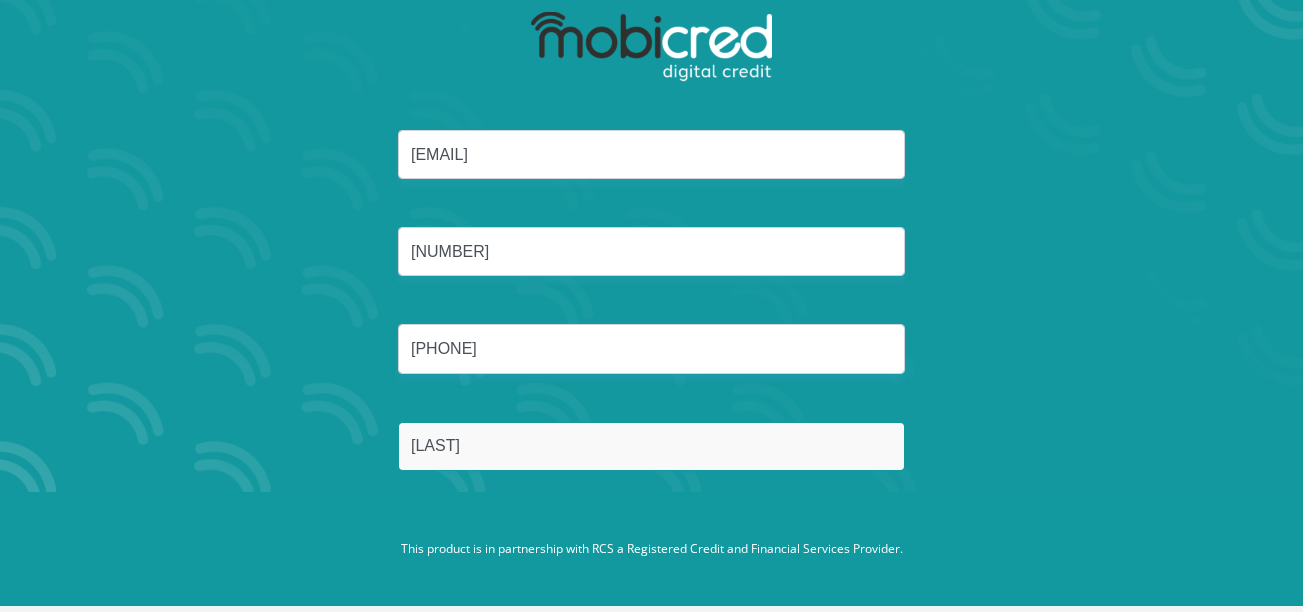 type on "Haddon" 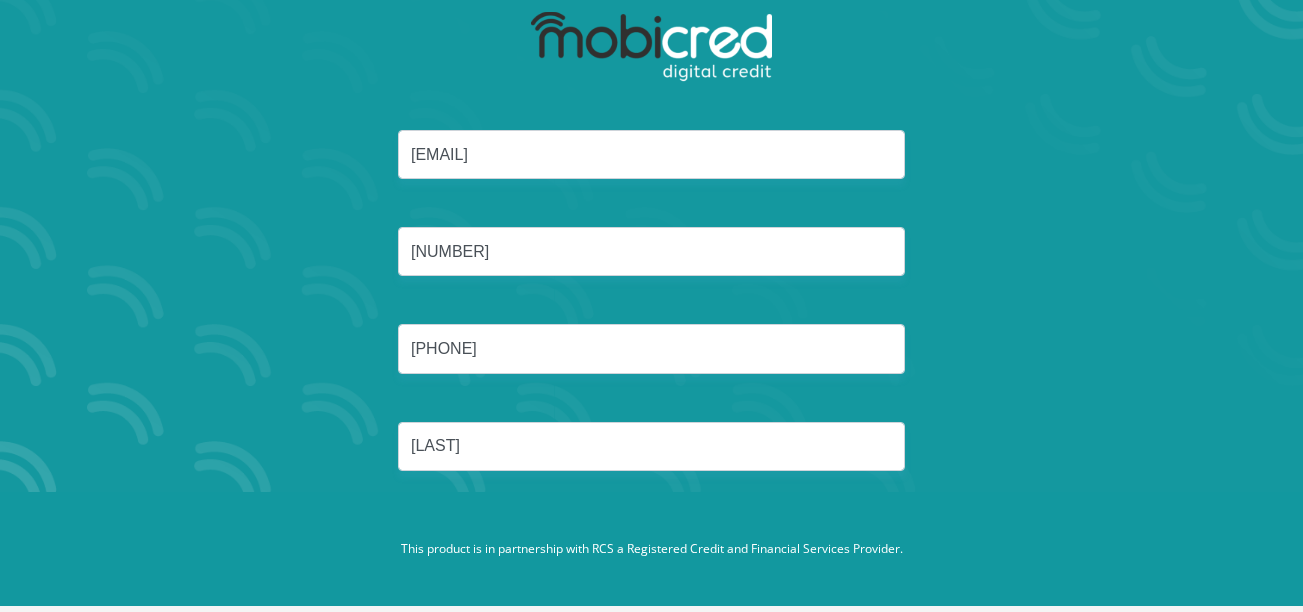 click on "marvinhaddon@gmail.com
8204275248086
0746621948
Haddon" at bounding box center (652, 324) 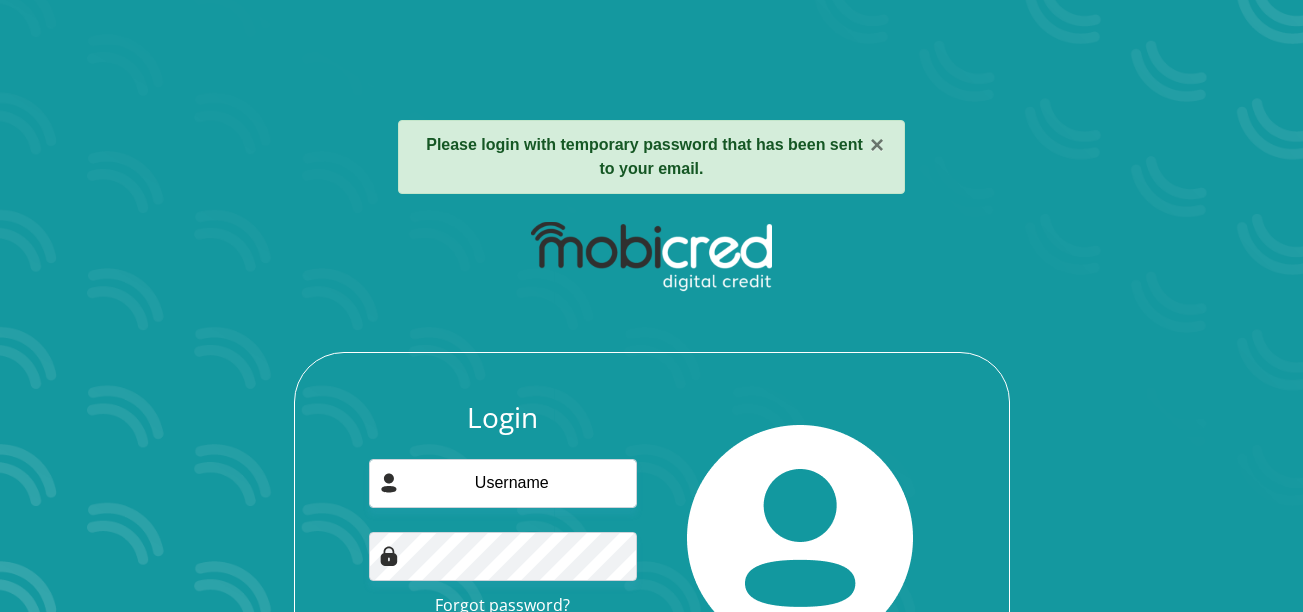 scroll, scrollTop: 0, scrollLeft: 0, axis: both 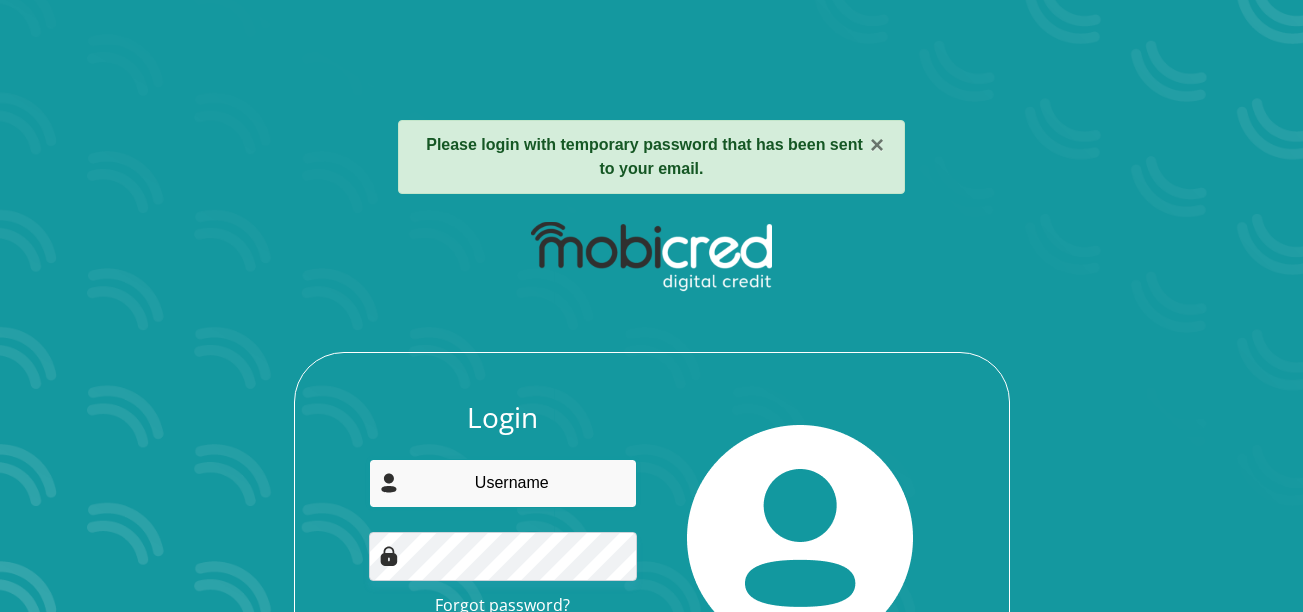 click at bounding box center [503, 483] 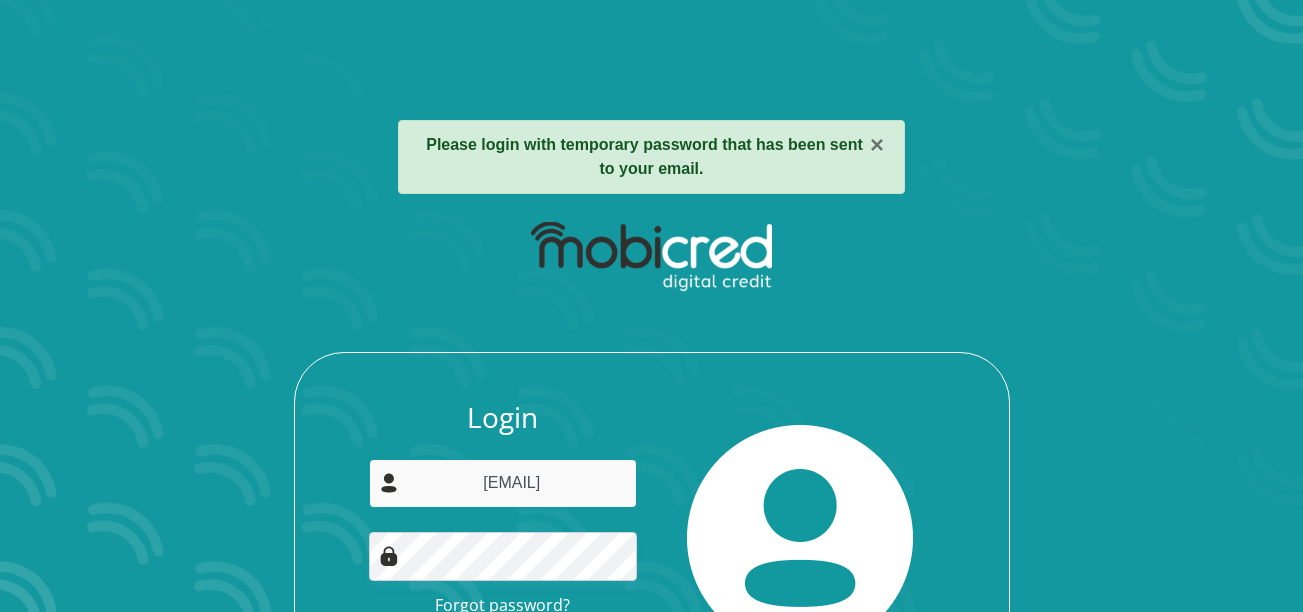 type on "marvinhaddon@gmail.com" 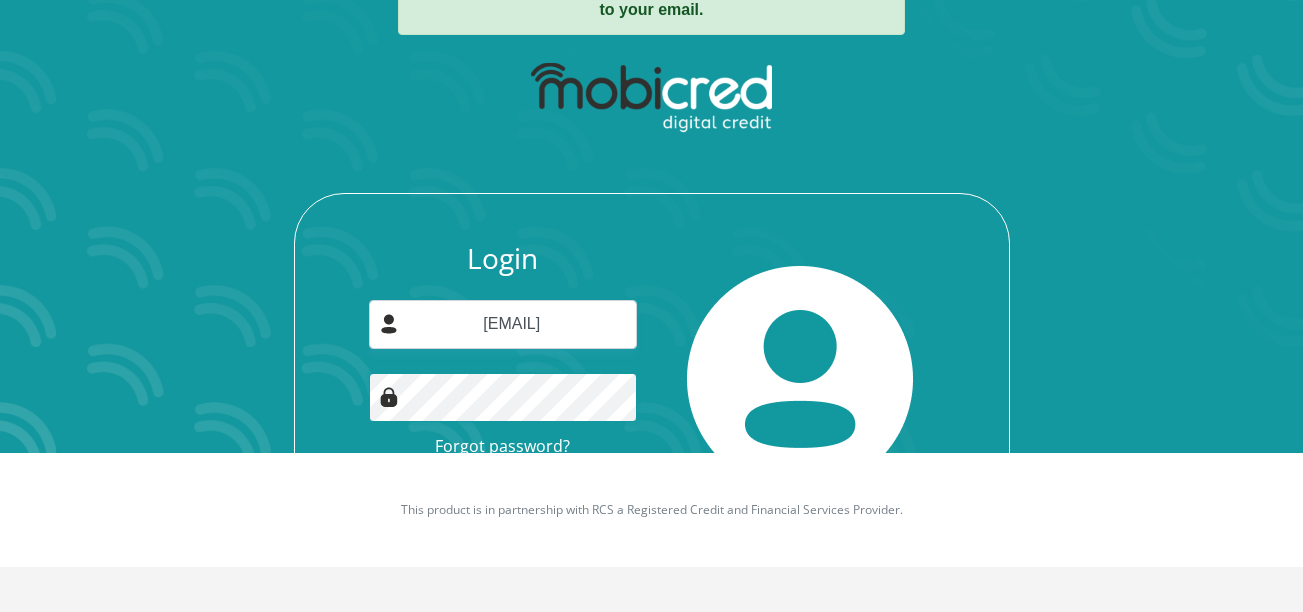 scroll, scrollTop: 0, scrollLeft: 0, axis: both 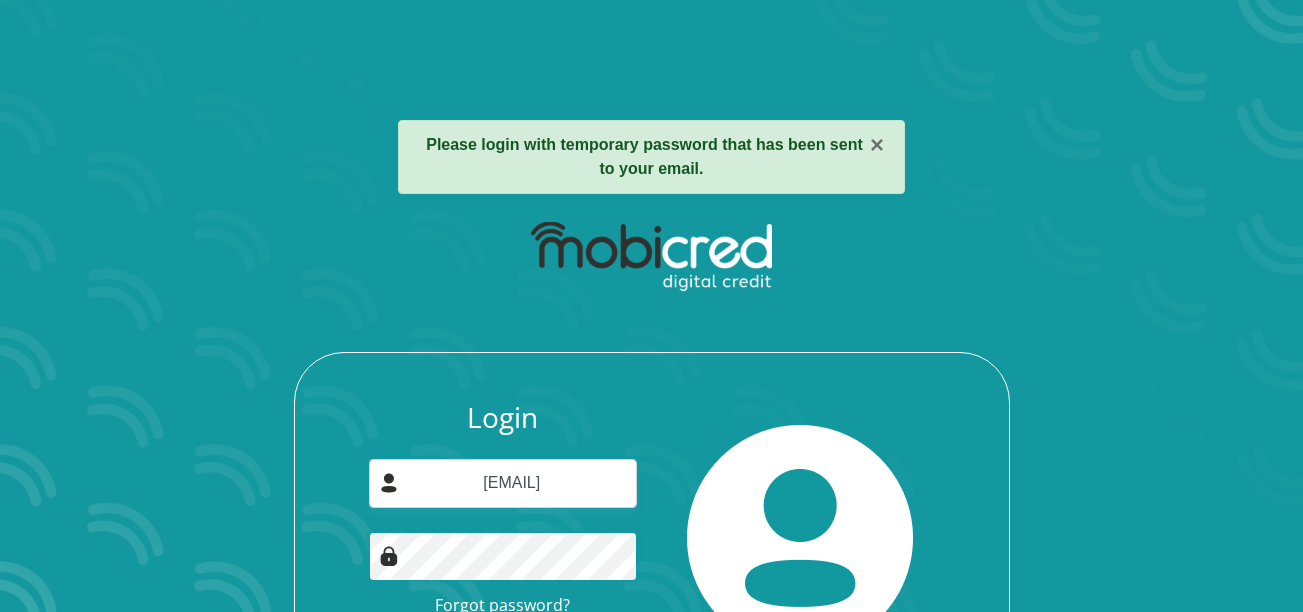 click on "Login" at bounding box center [503, 652] 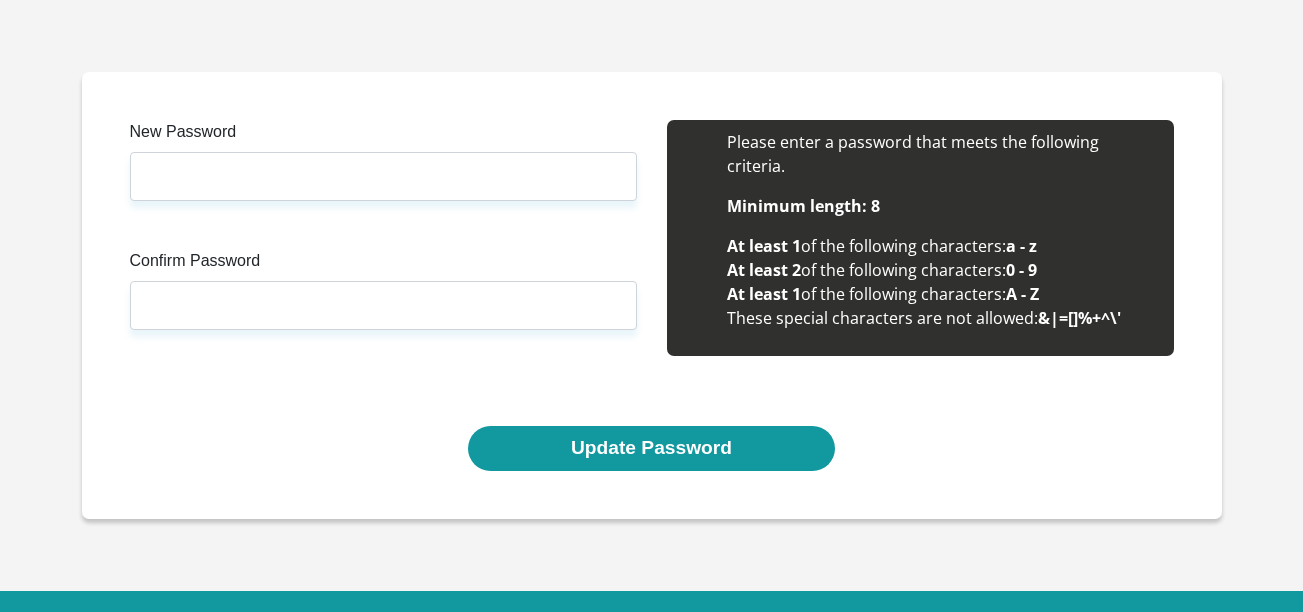 scroll, scrollTop: 0, scrollLeft: 0, axis: both 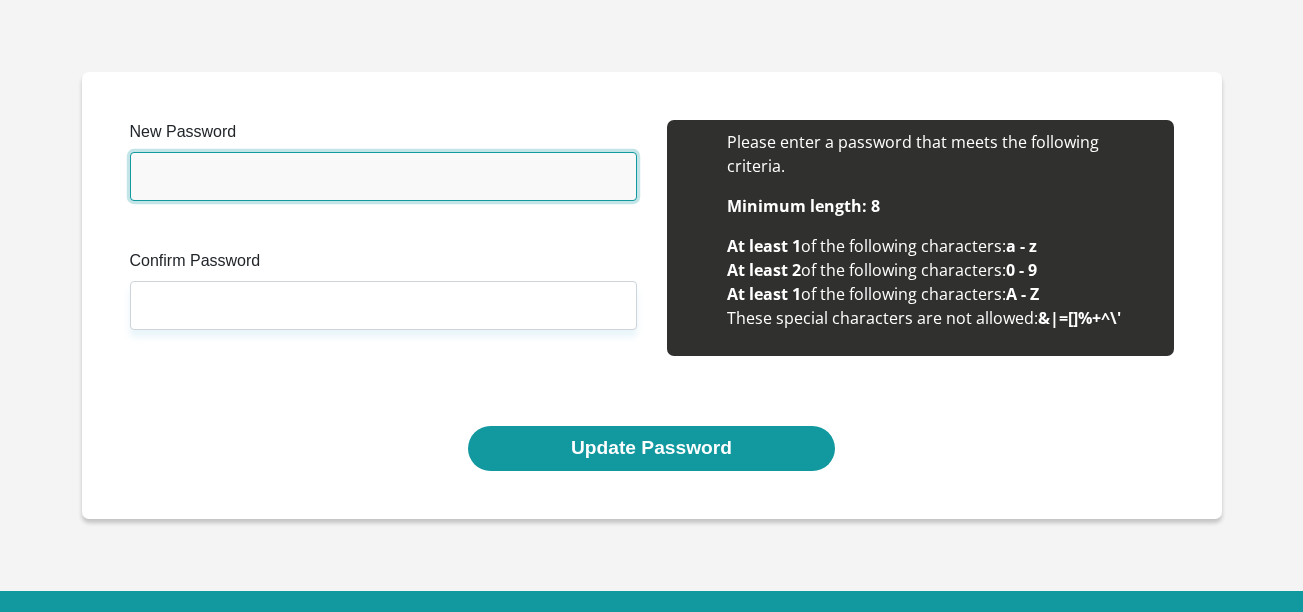click on "New Password" at bounding box center [383, 176] 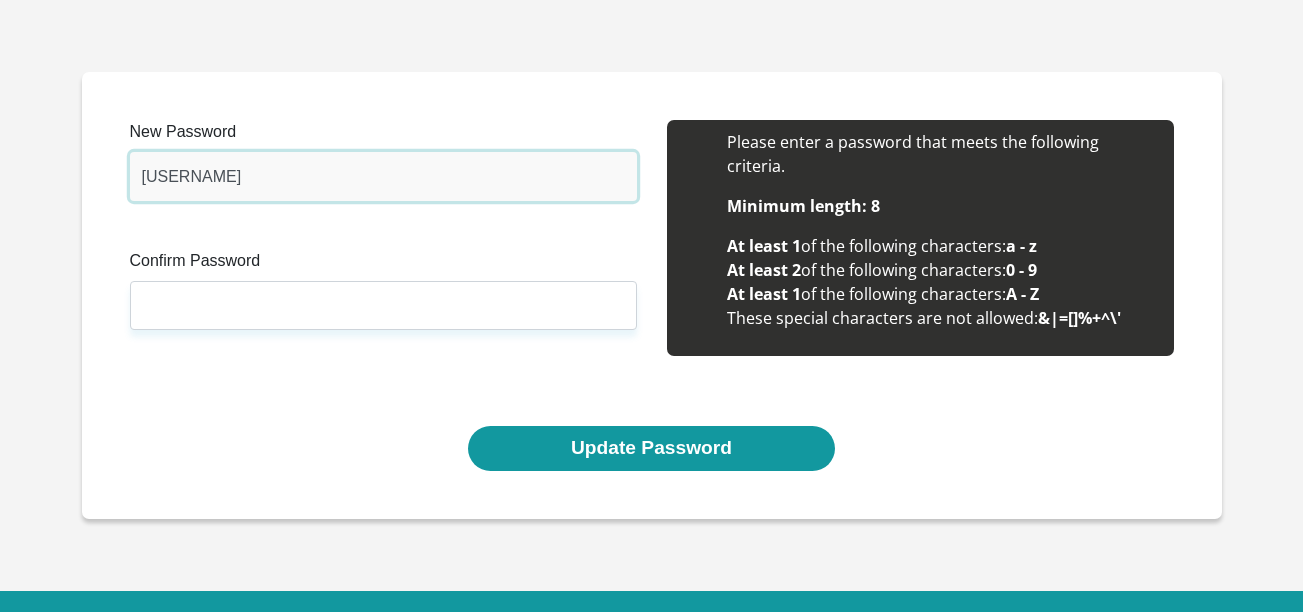 type on "M@rv1n2025" 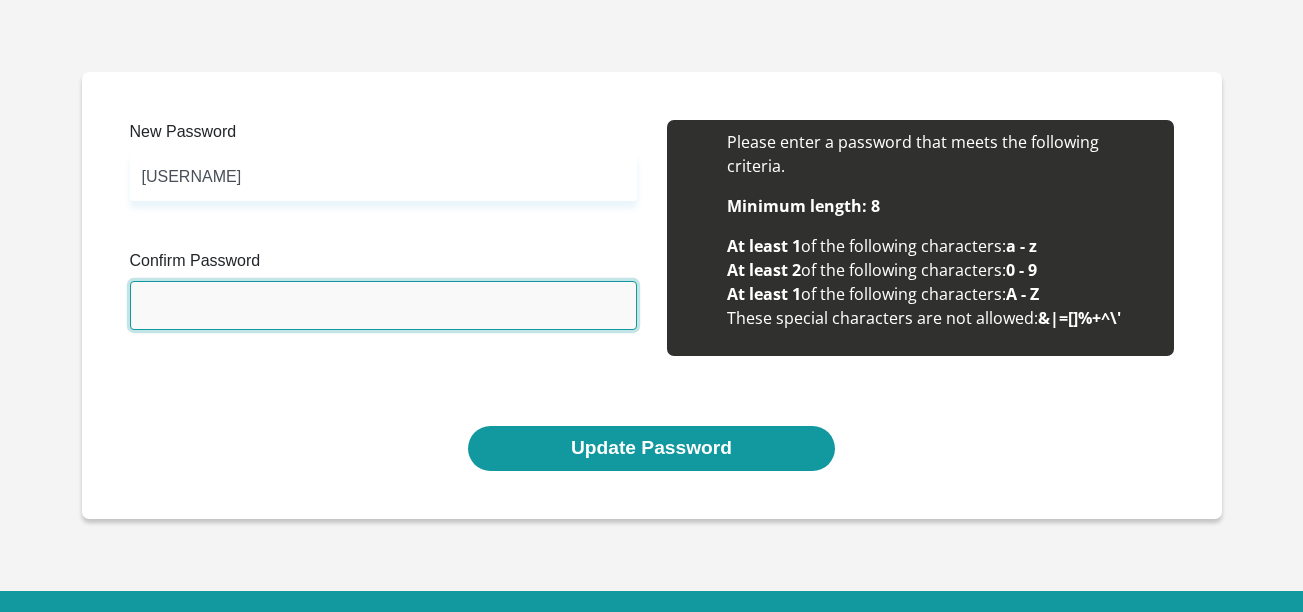 click on "Confirm Password" at bounding box center [383, 305] 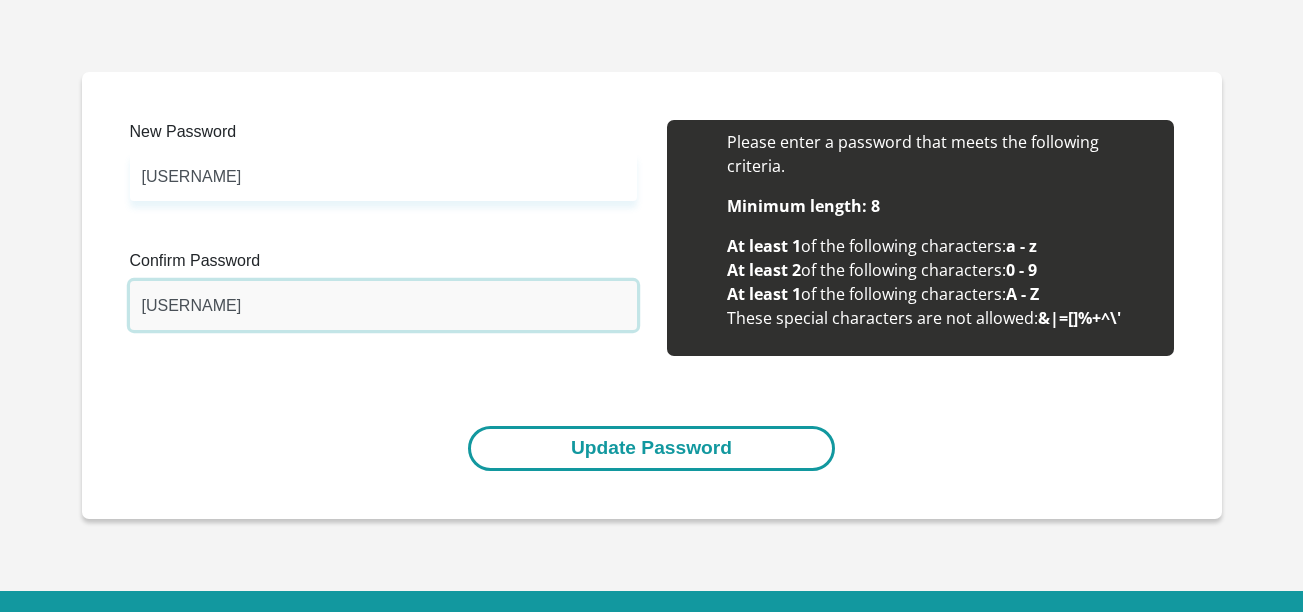 type on "M@rv1n2025" 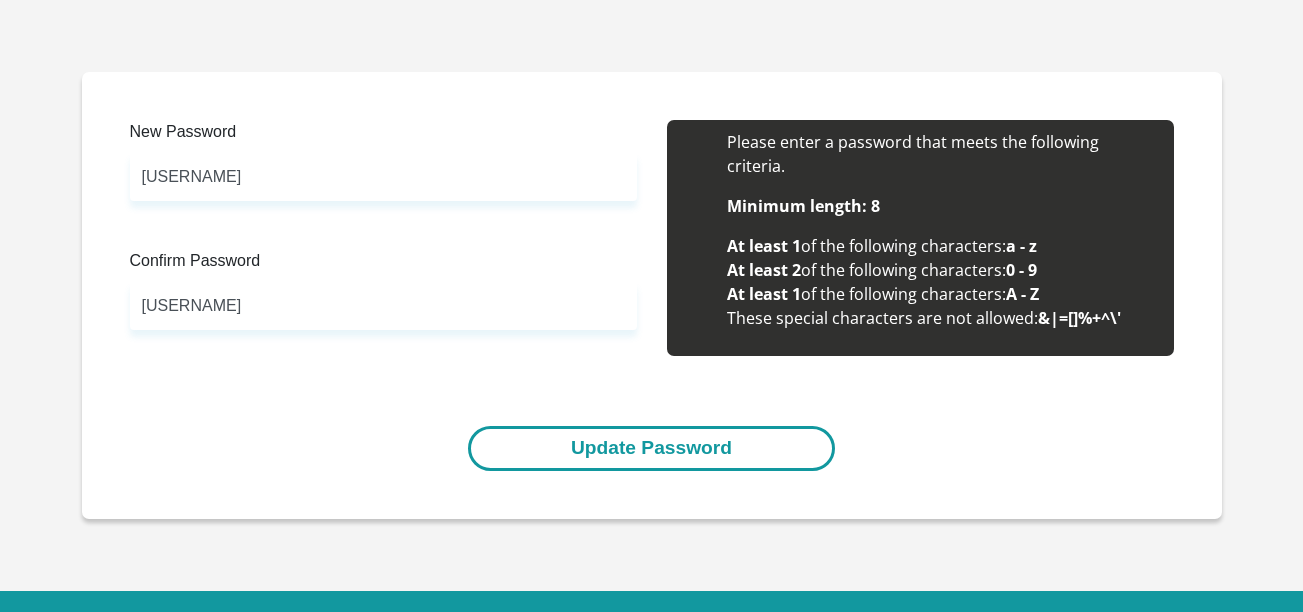 click on "Update Password" at bounding box center (651, 448) 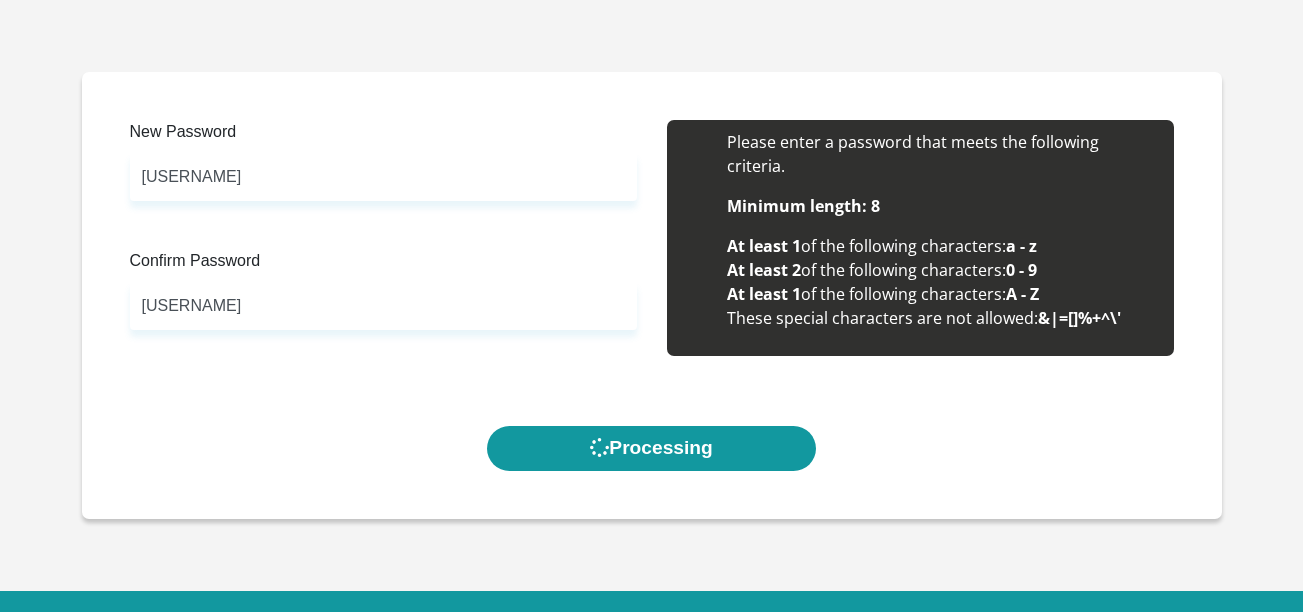 scroll, scrollTop: 0, scrollLeft: 0, axis: both 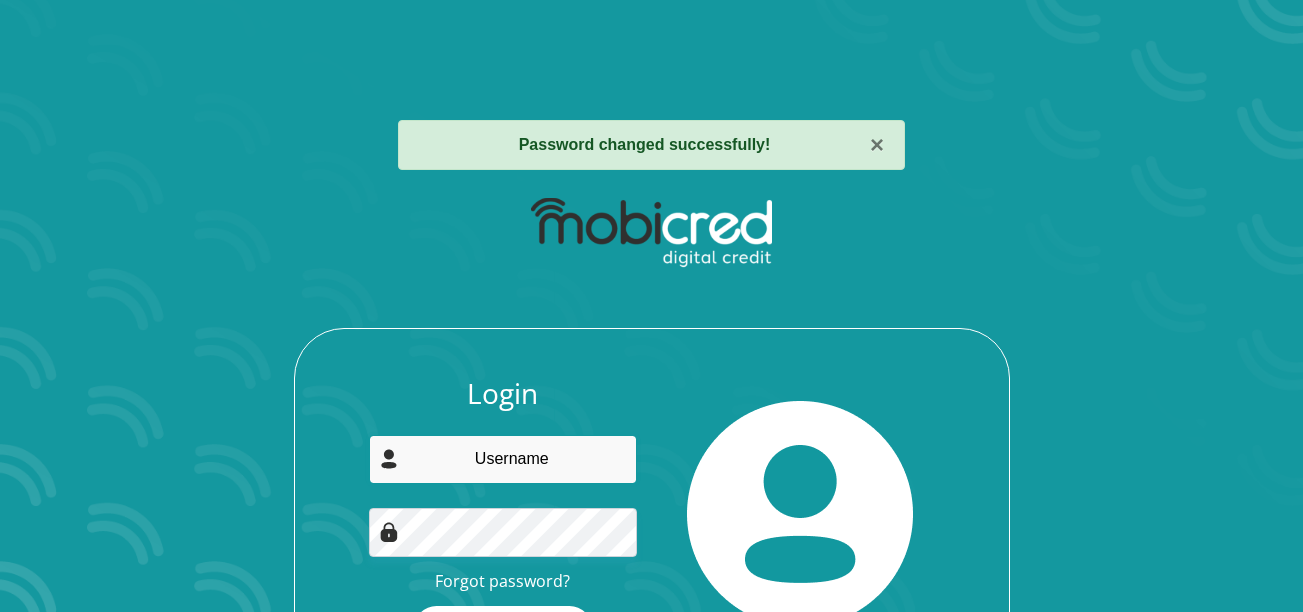 click at bounding box center [503, 459] 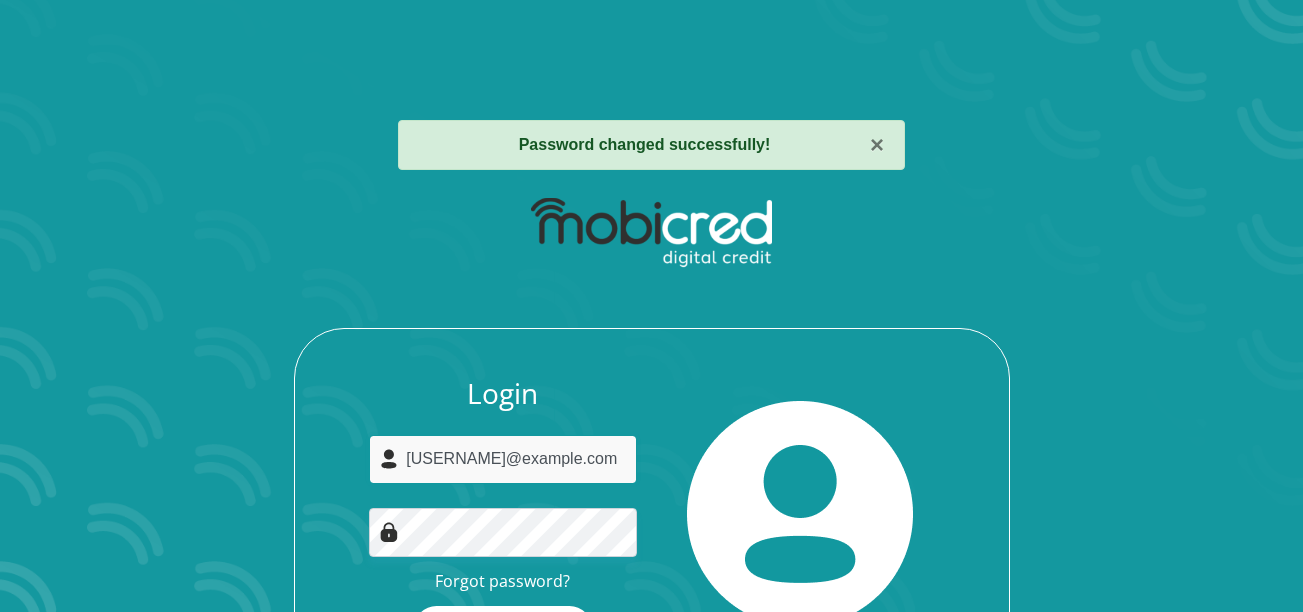 type on "[USERNAME]@example.com" 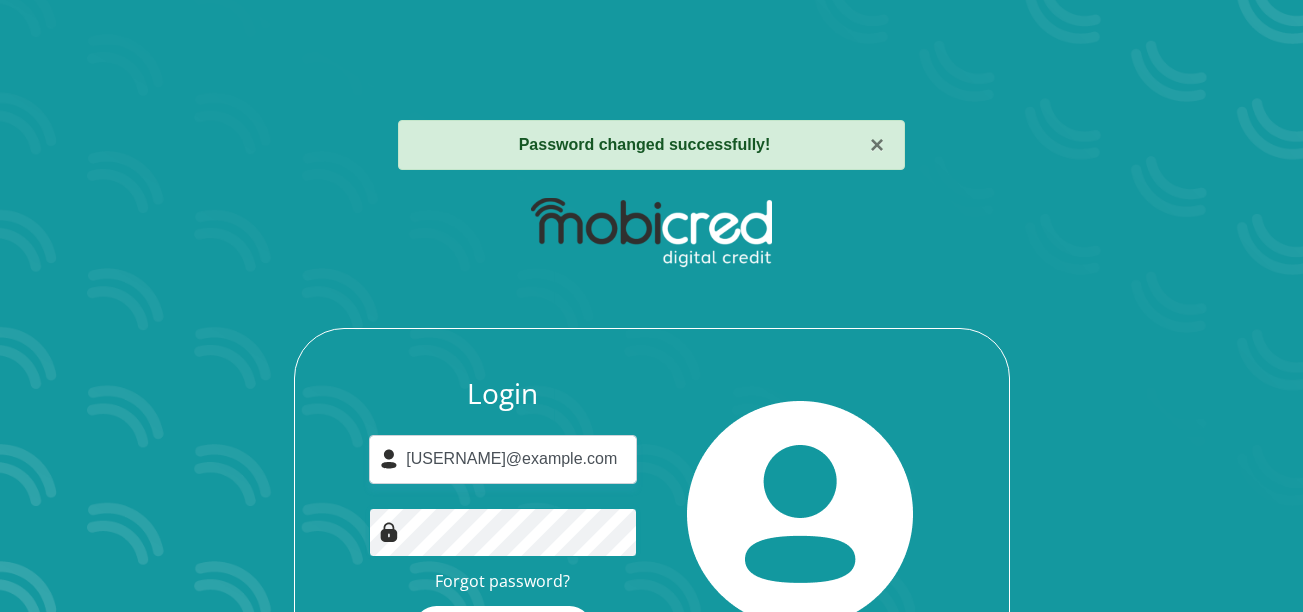 scroll, scrollTop: 135, scrollLeft: 0, axis: vertical 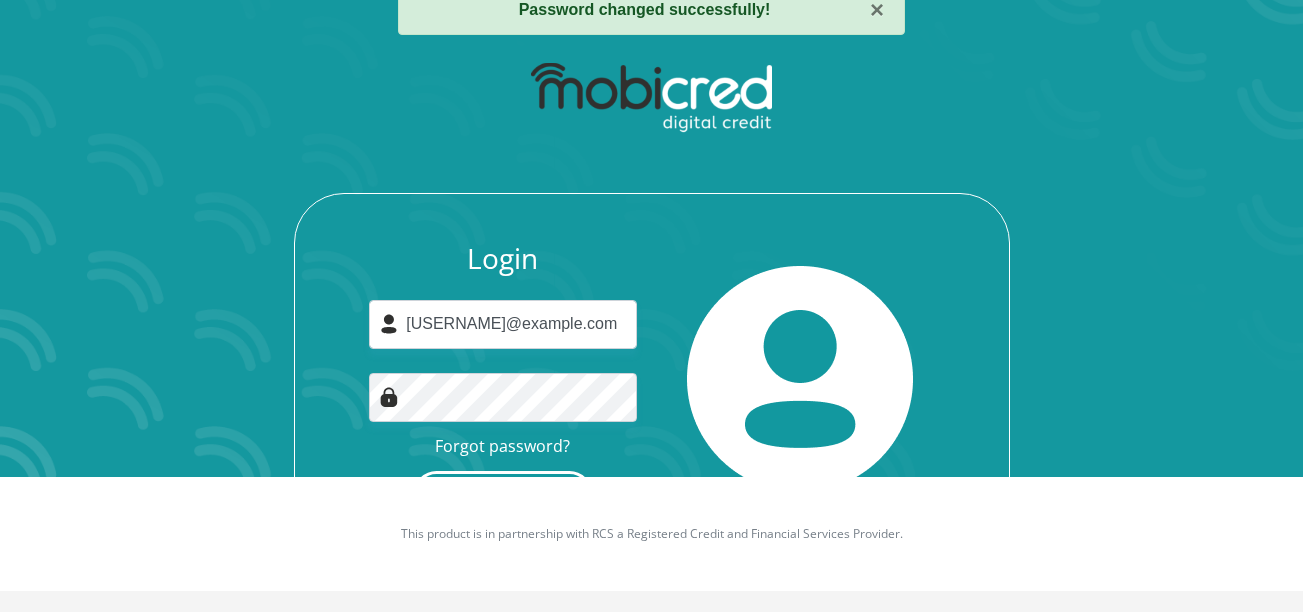 click on "Login" at bounding box center [503, 493] 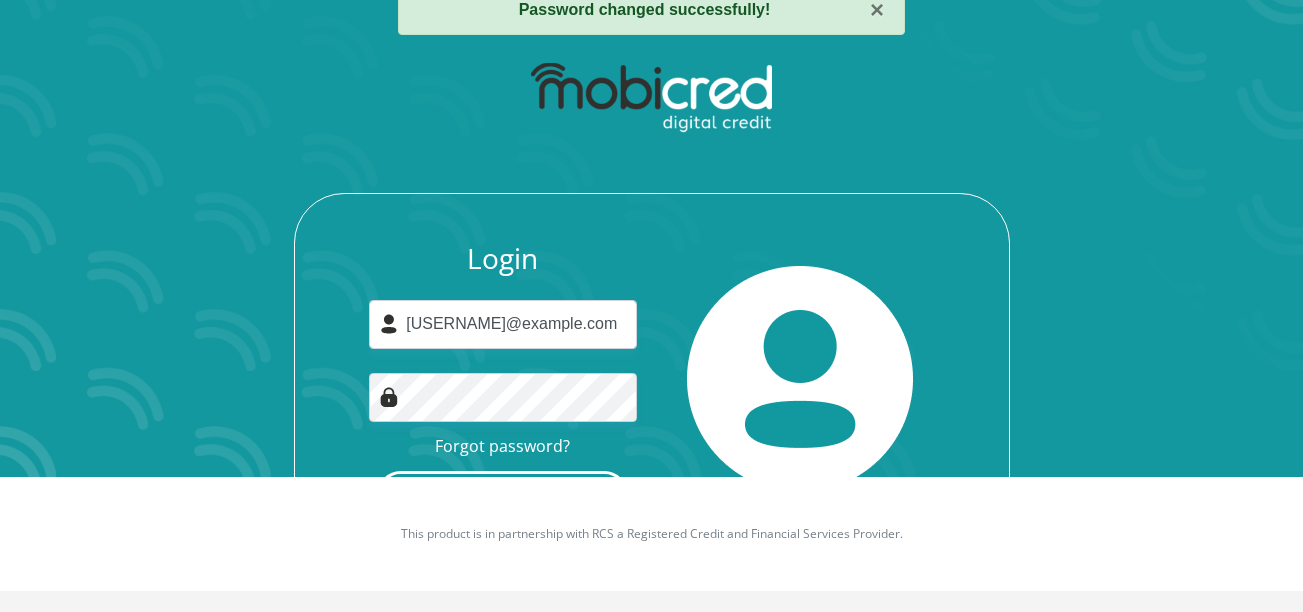 scroll, scrollTop: 0, scrollLeft: 0, axis: both 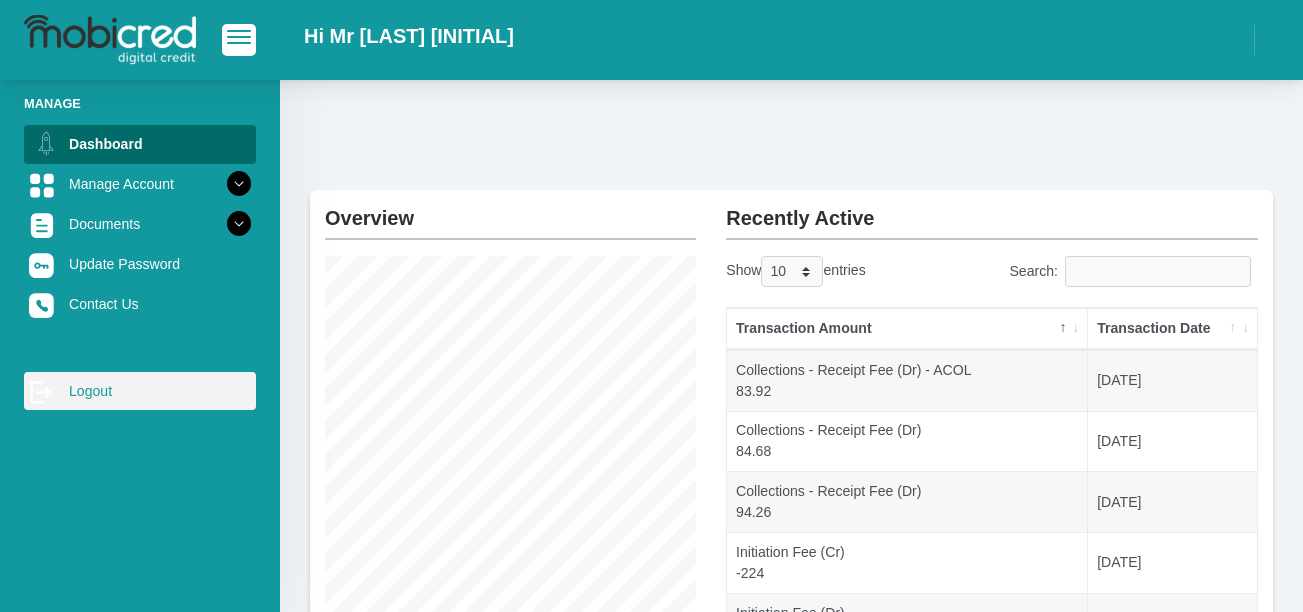 click on "log out
Logout" at bounding box center [140, 391] 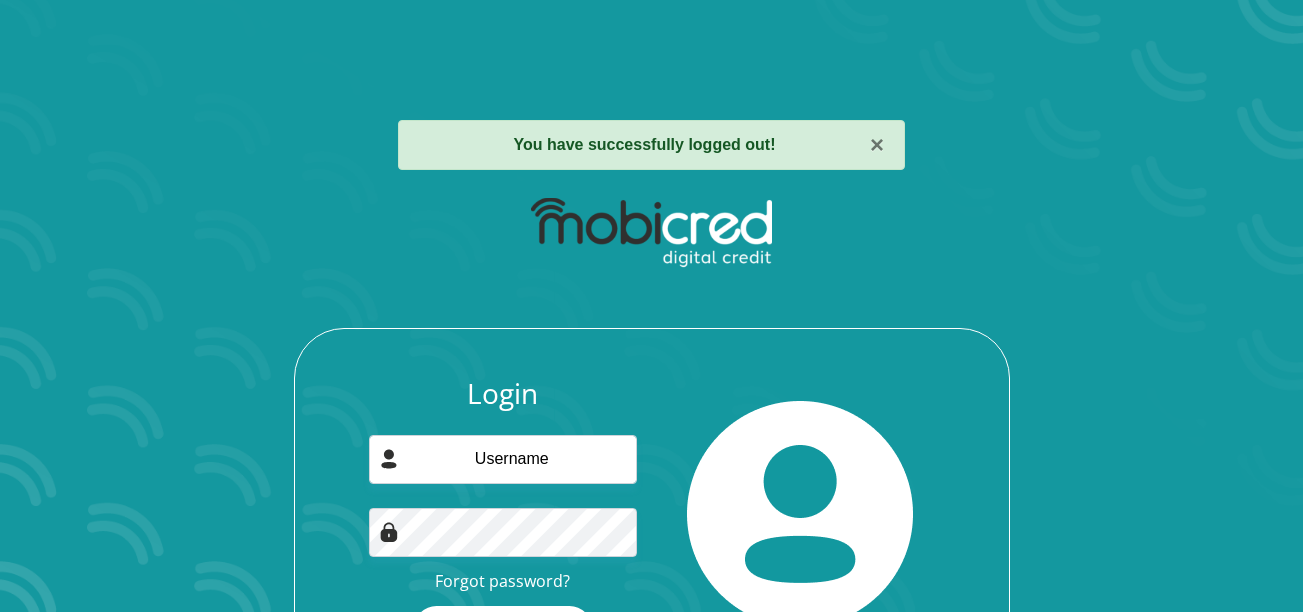 scroll, scrollTop: 0, scrollLeft: 0, axis: both 